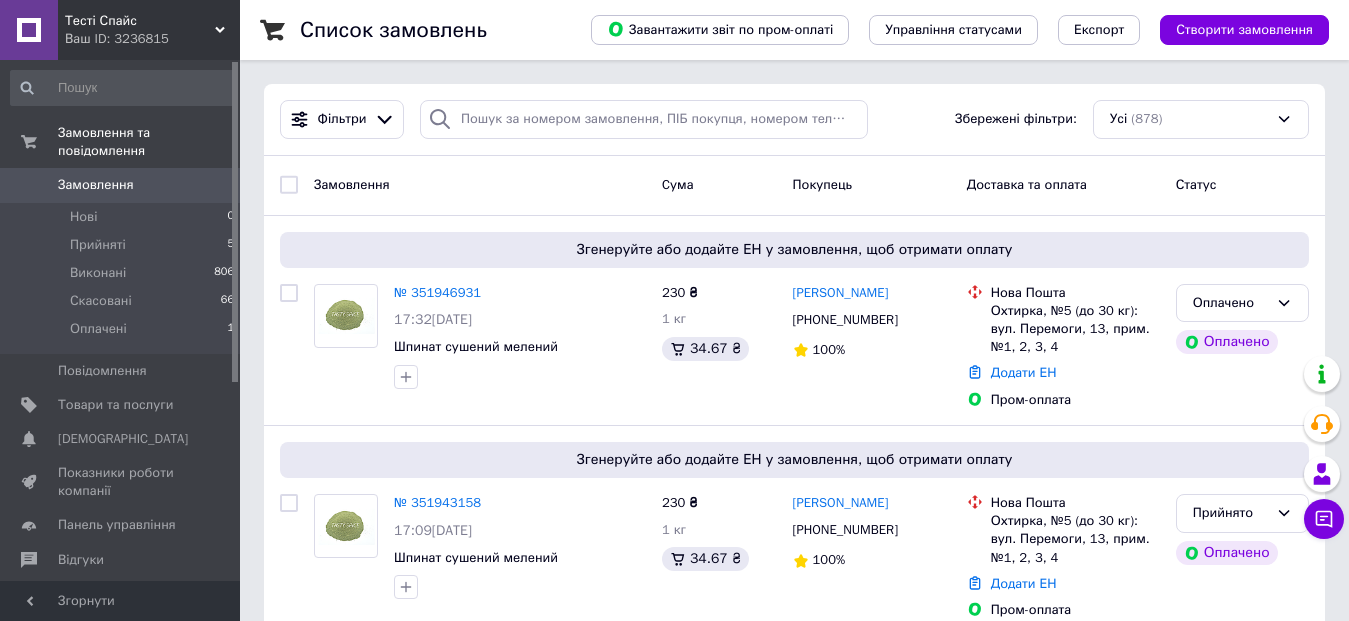 scroll, scrollTop: 0, scrollLeft: 0, axis: both 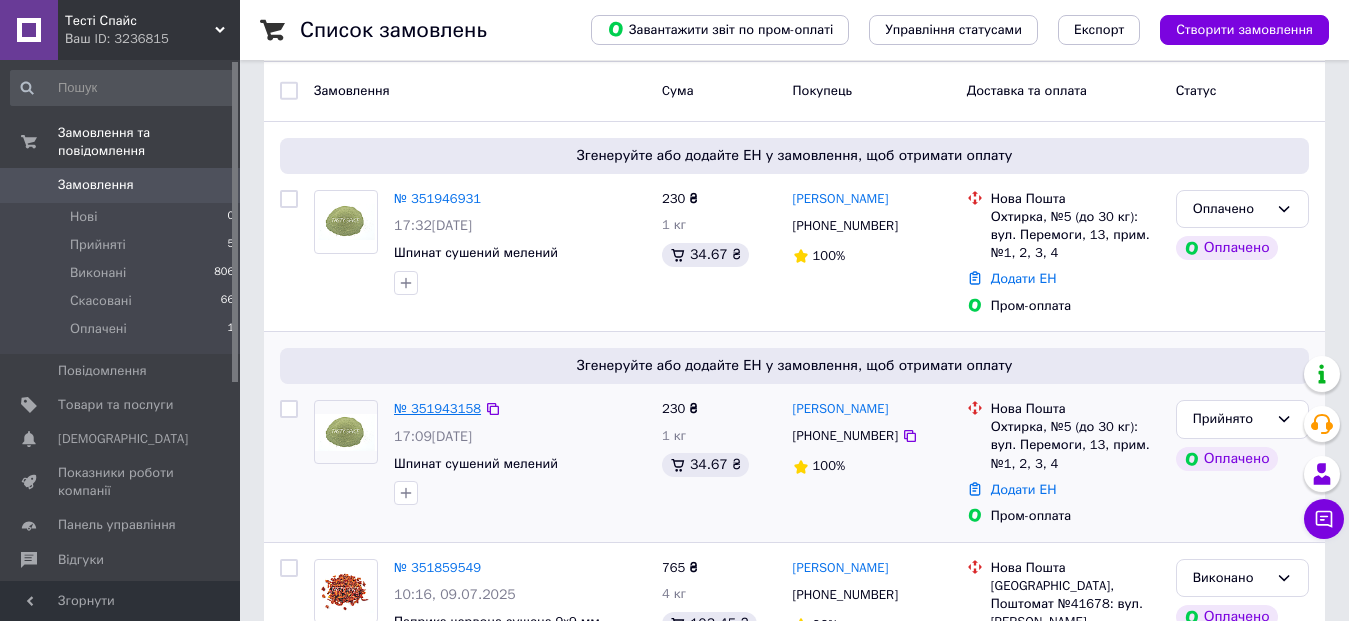 click on "№ 351943158" at bounding box center [437, 408] 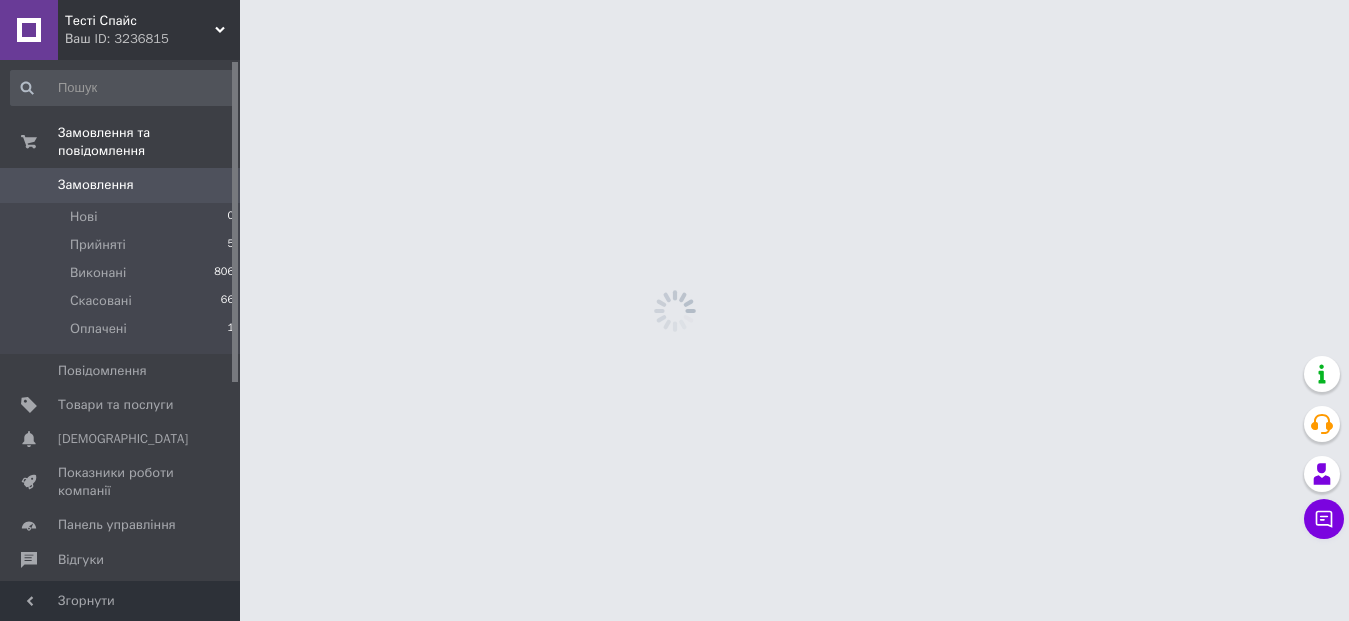 scroll, scrollTop: 0, scrollLeft: 0, axis: both 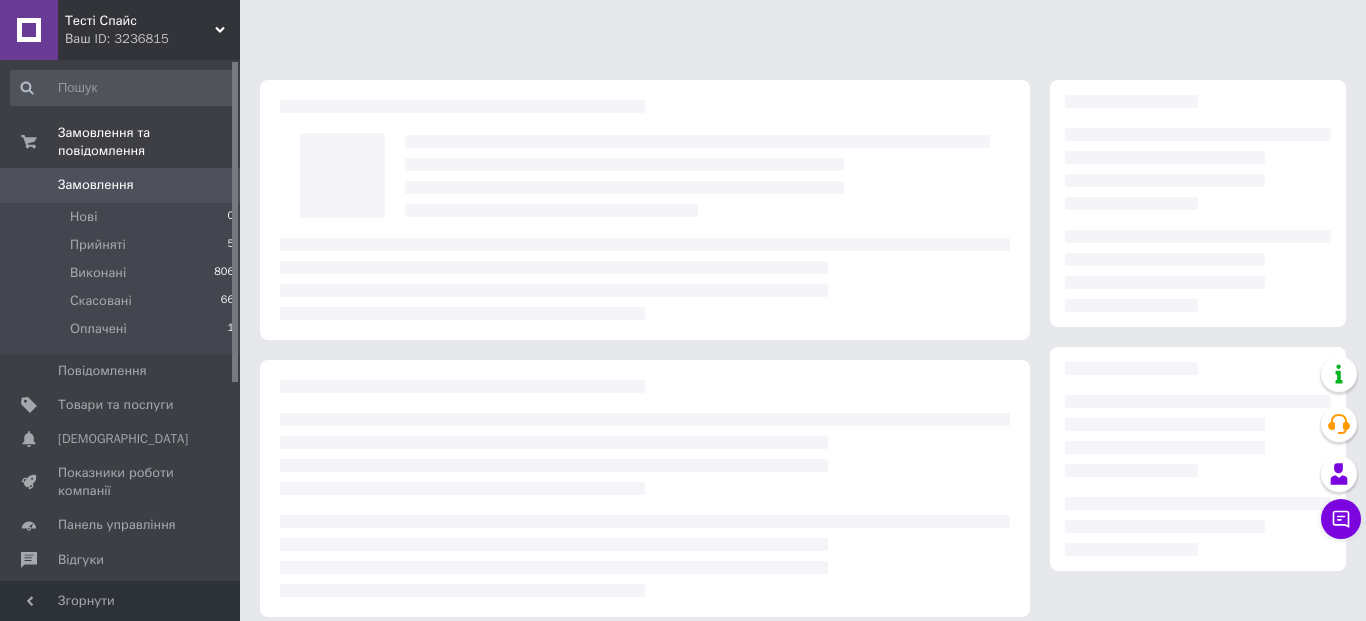 click at bounding box center (645, 488) 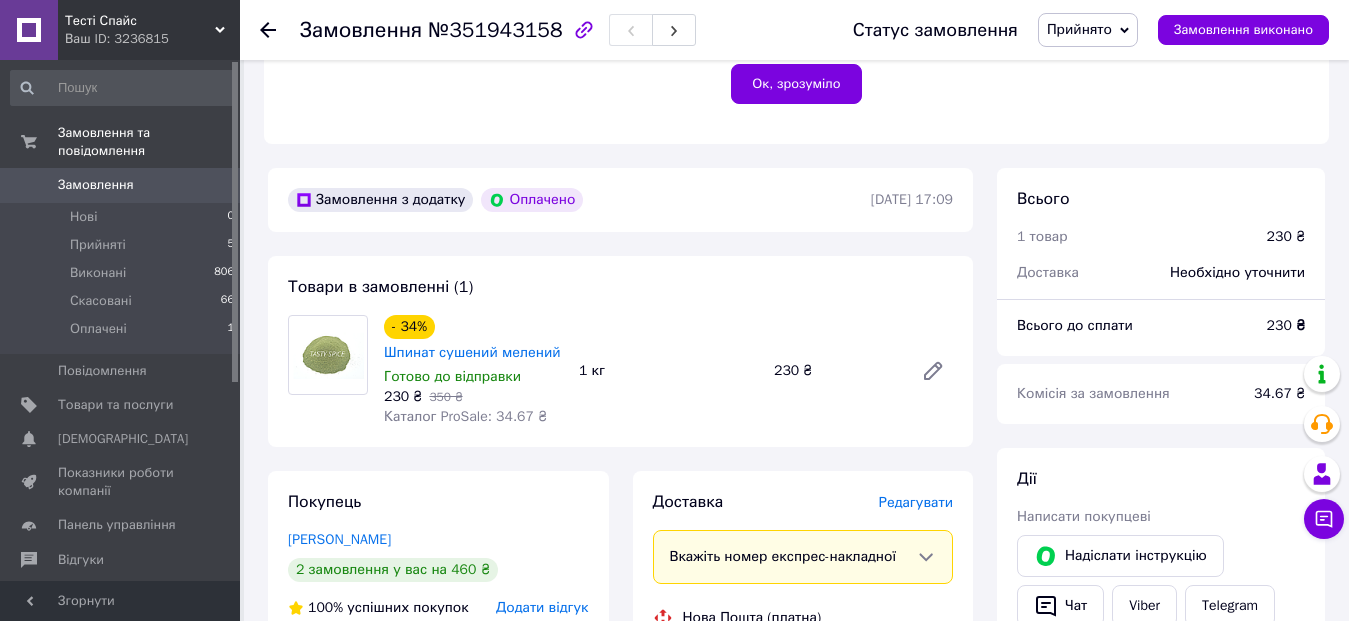 scroll, scrollTop: 565, scrollLeft: 0, axis: vertical 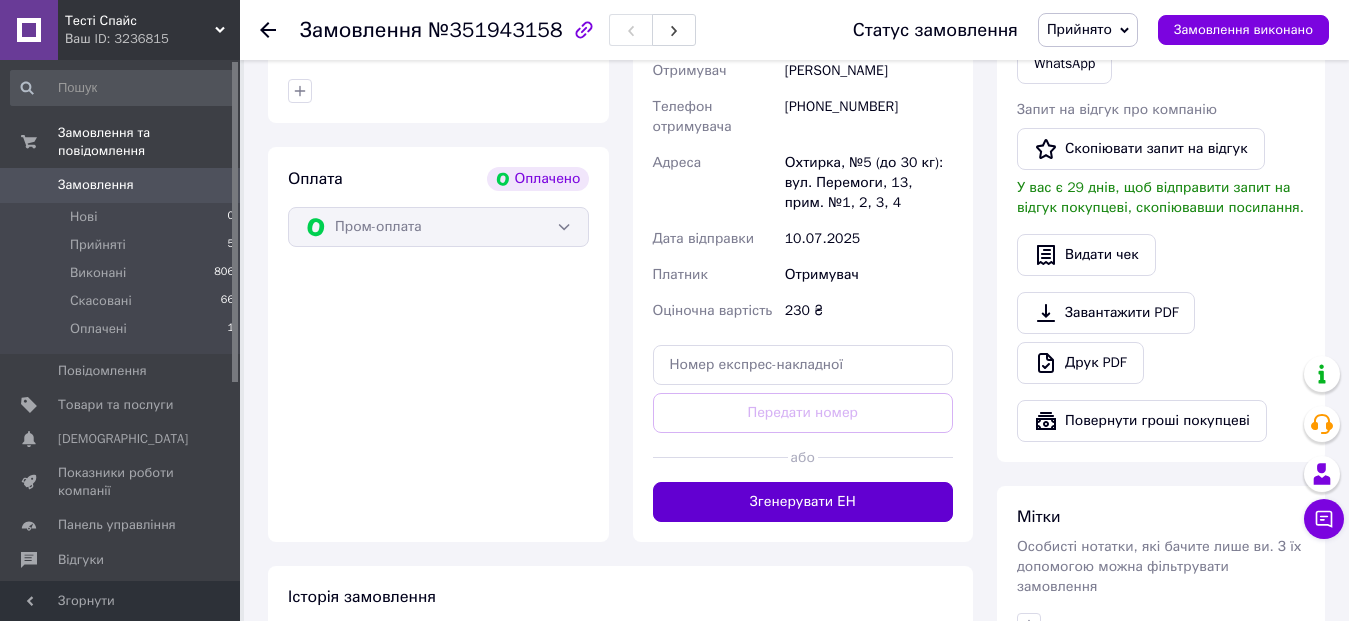 click on "Згенерувати ЕН" at bounding box center [803, 502] 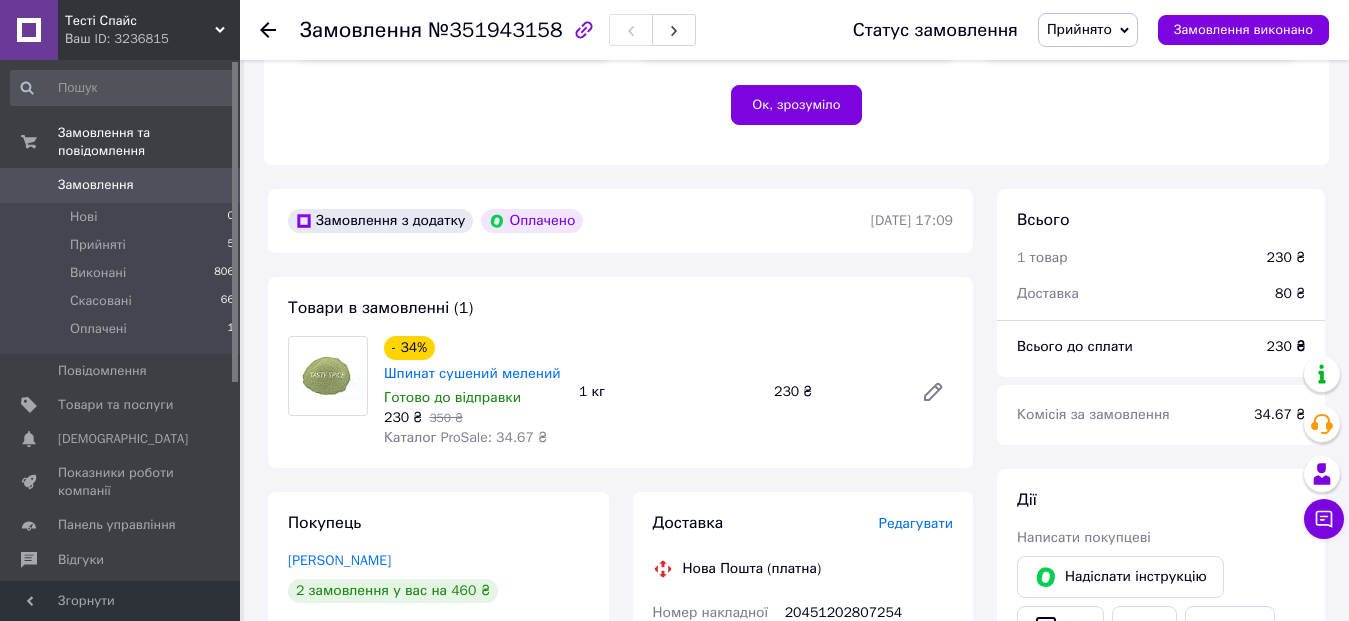 scroll, scrollTop: 0, scrollLeft: 0, axis: both 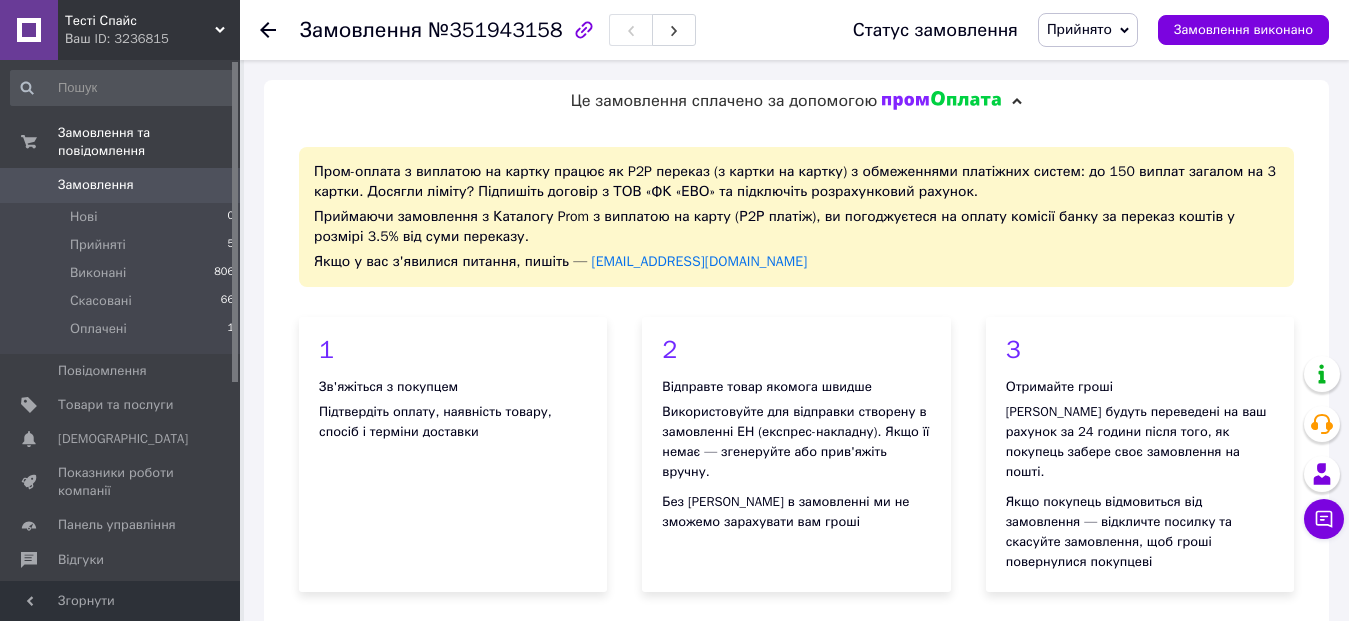 click on "Замовлення" at bounding box center [96, 185] 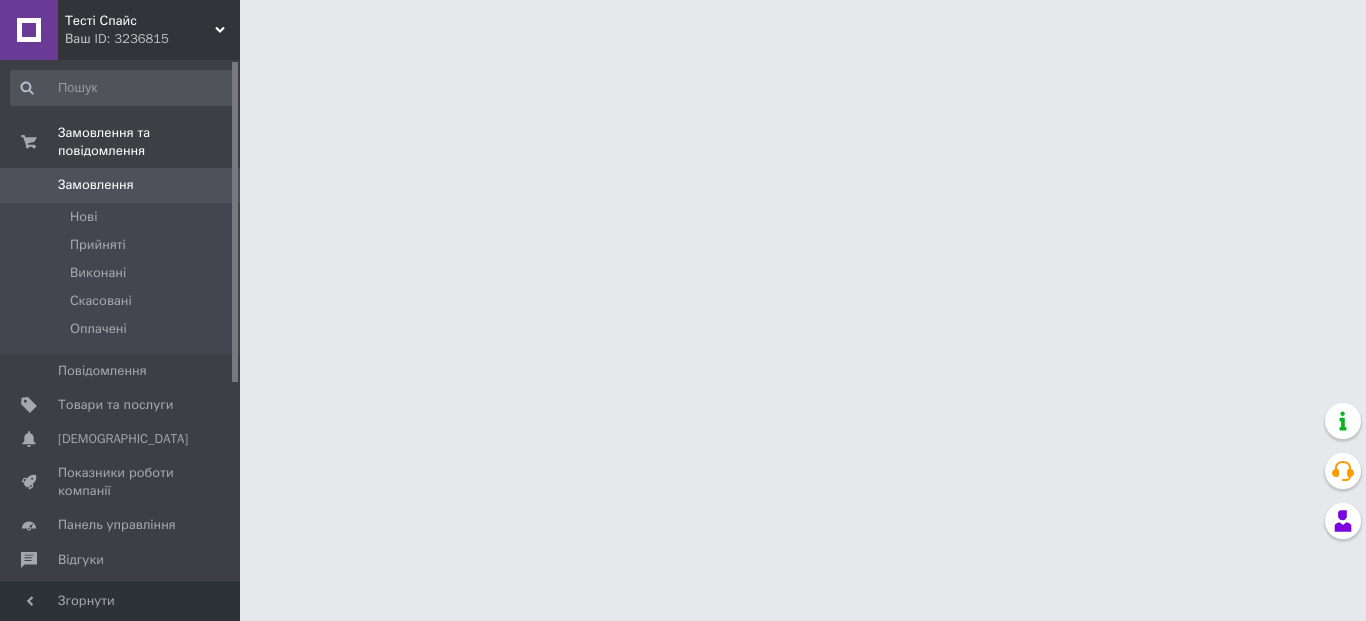 scroll, scrollTop: 0, scrollLeft: 0, axis: both 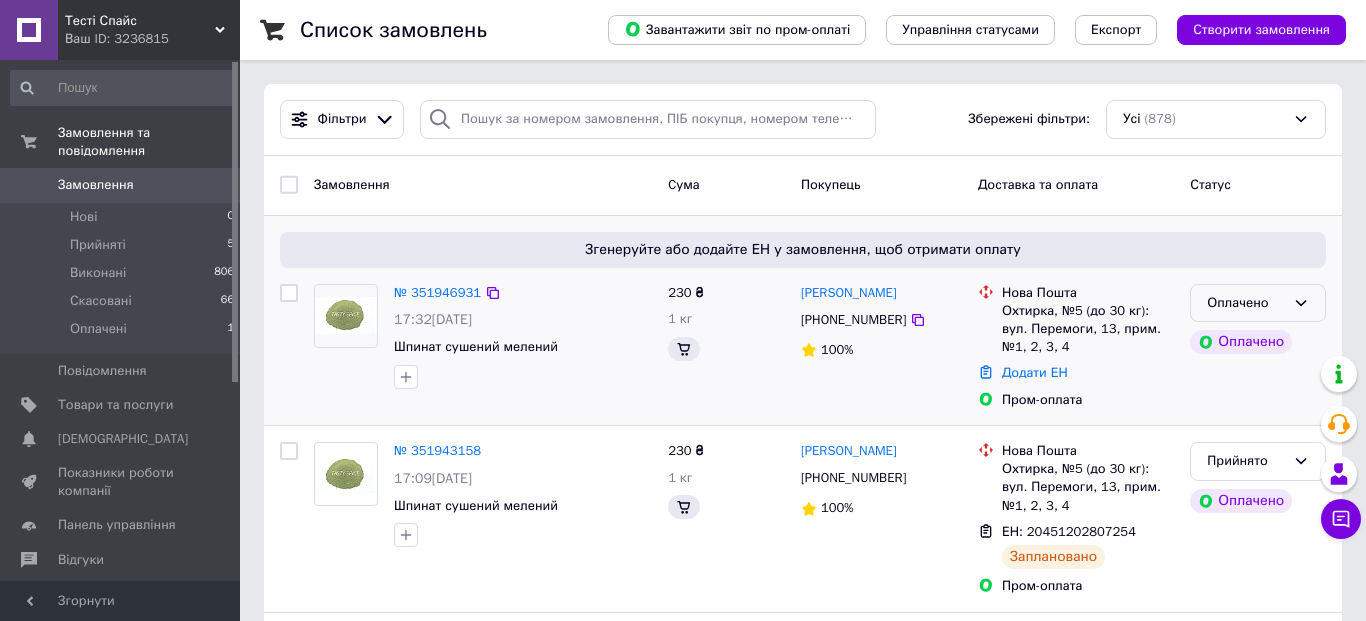 click 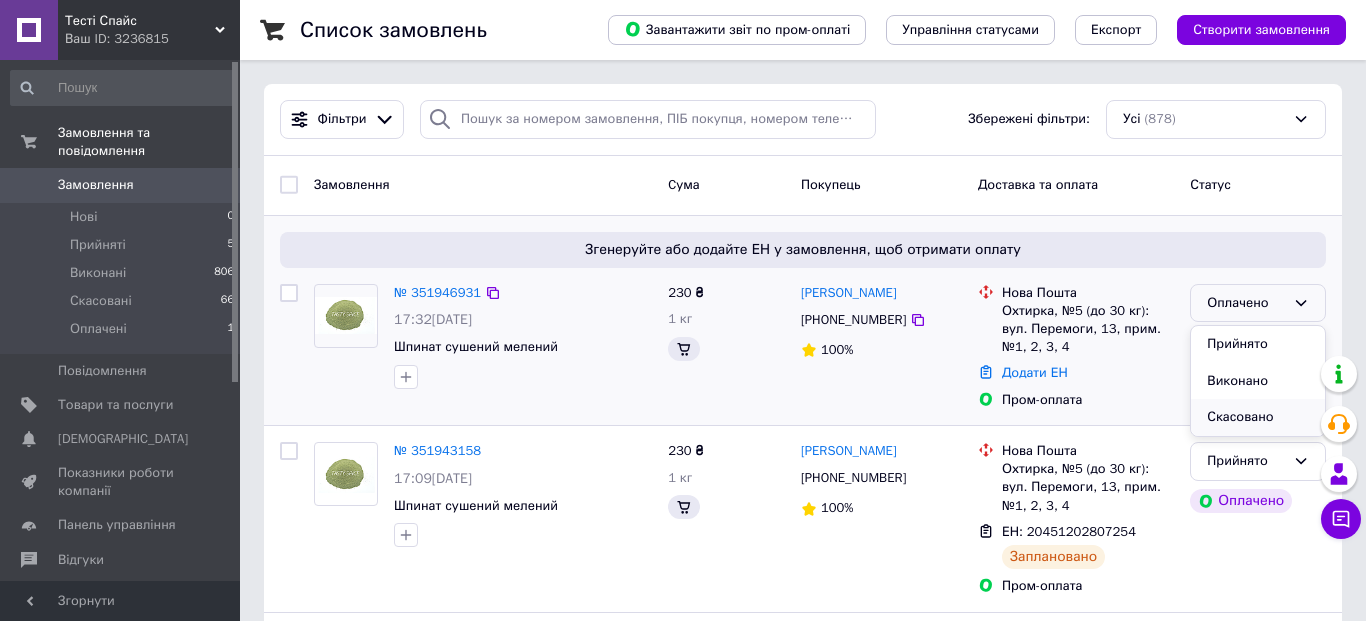 click on "Скасовано" at bounding box center (1258, 417) 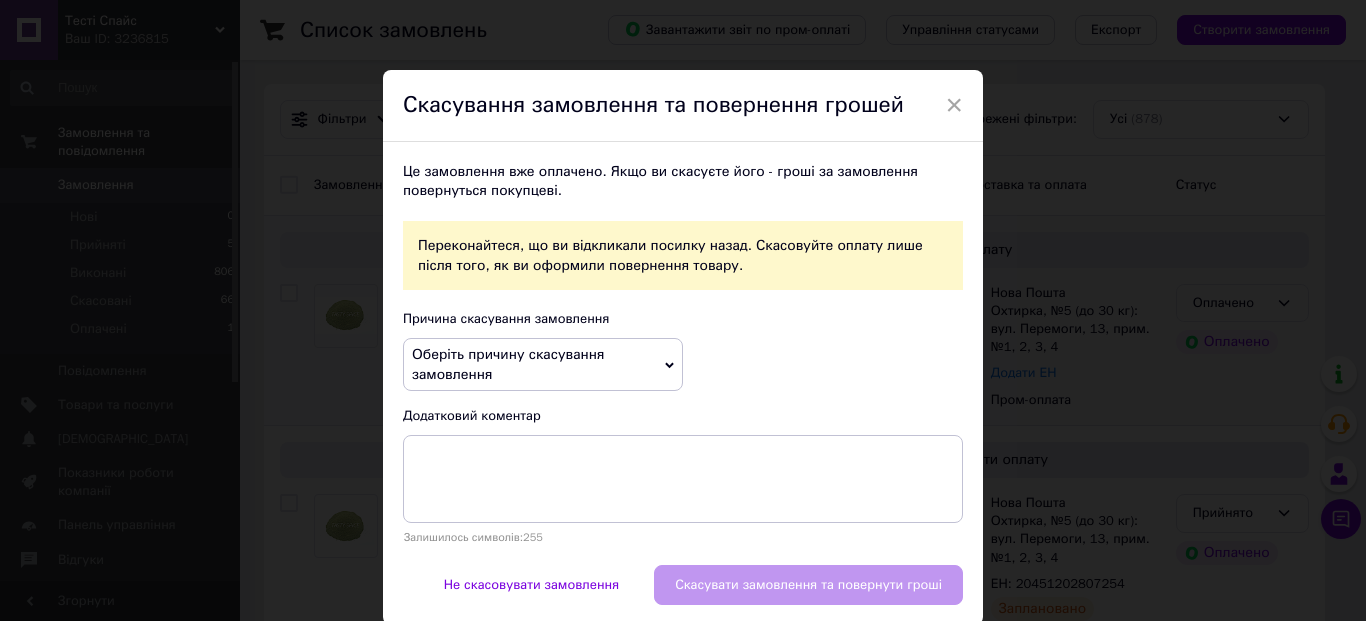 click 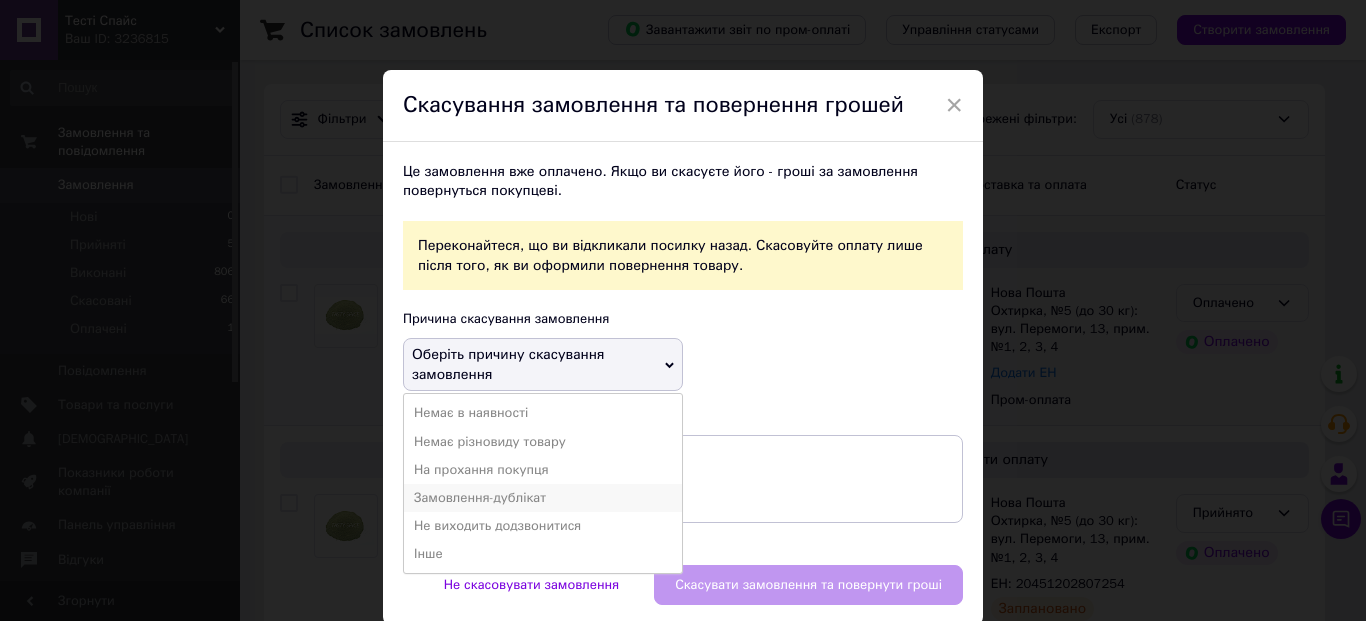 click on "Замовлення-дублікат" at bounding box center (543, 498) 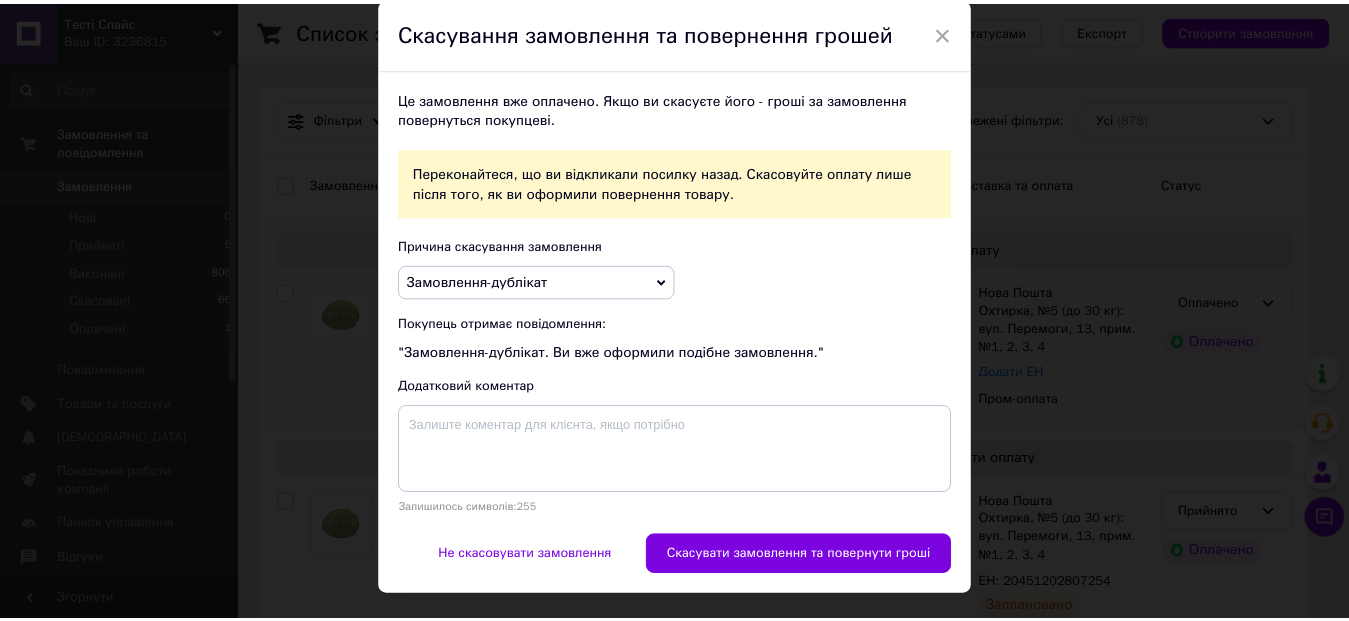 scroll, scrollTop: 75, scrollLeft: 0, axis: vertical 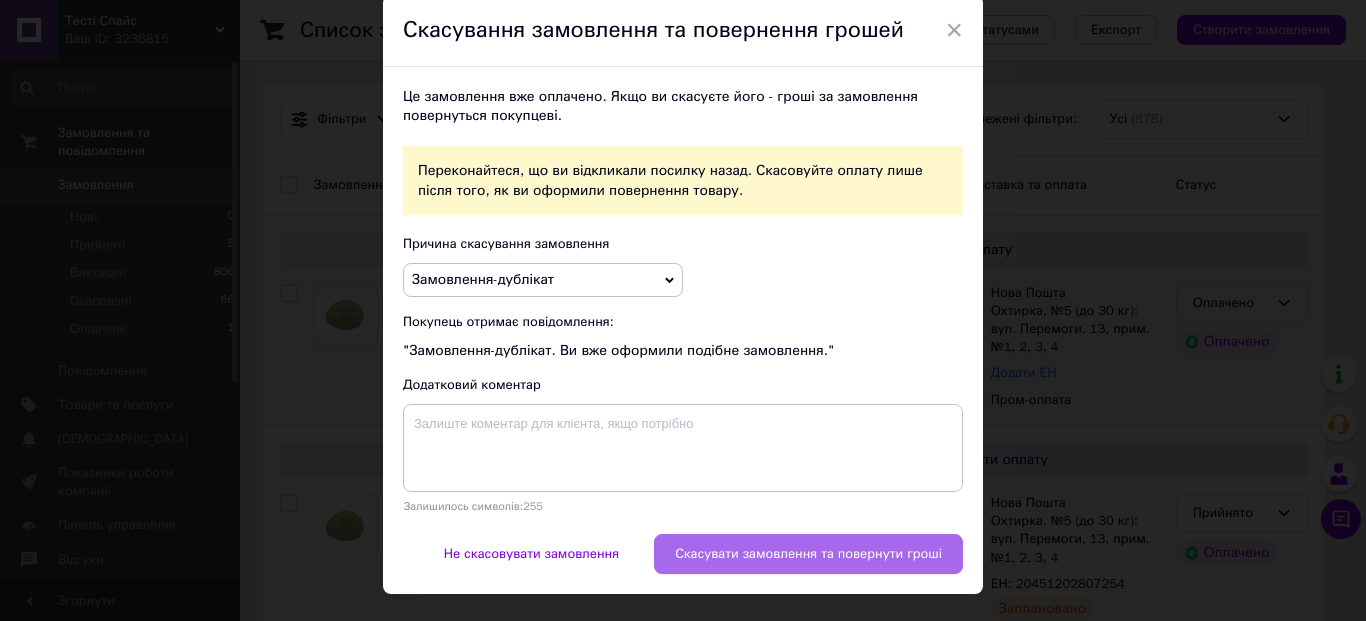 click on "Скасувати замовлення та повернути гроші" at bounding box center [808, 554] 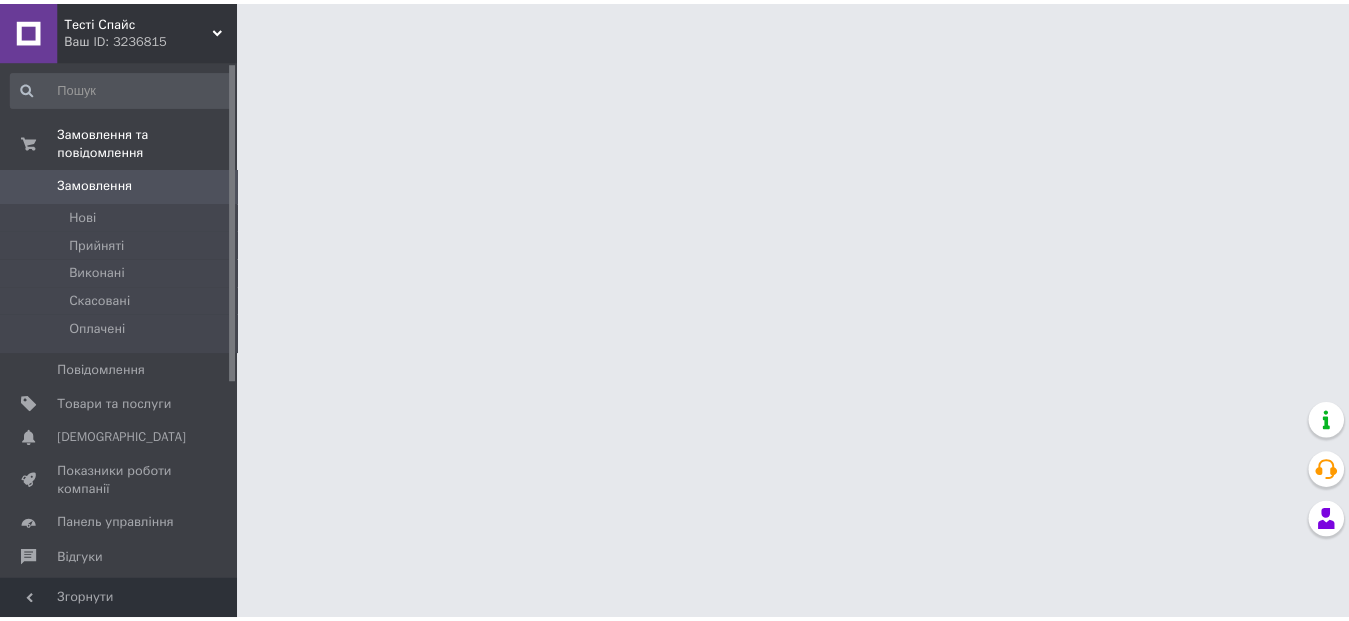 scroll, scrollTop: 0, scrollLeft: 0, axis: both 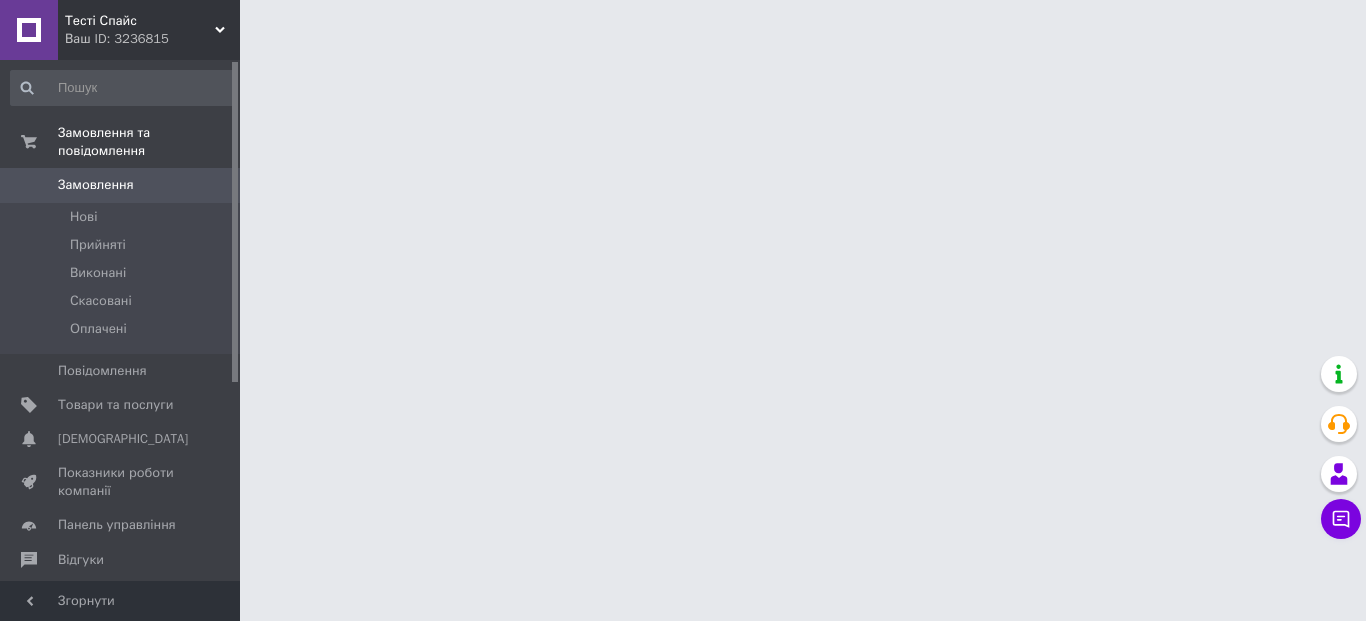 click on "Тесті Спайс Ваш ID: 3236815 Сайт Тесті Спайс Кабінет покупця Перевірити стан системи Сторінка на порталі Довідка Вийти Замовлення та повідомлення Замовлення 0 Нові Прийняті Виконані Скасовані Оплачені Повідомлення 0 Товари та послуги Сповіщення 0 0 Показники роботи компанії Панель управління Відгуки Клієнти Каталог ProSale Аналітика Інструменти веб-майстра та SEO Управління сайтом Гаманець компанії Маркет Налаштування Тарифи та рахунки Prom мікс 1 000 Згорнути" at bounding box center (683, 25) 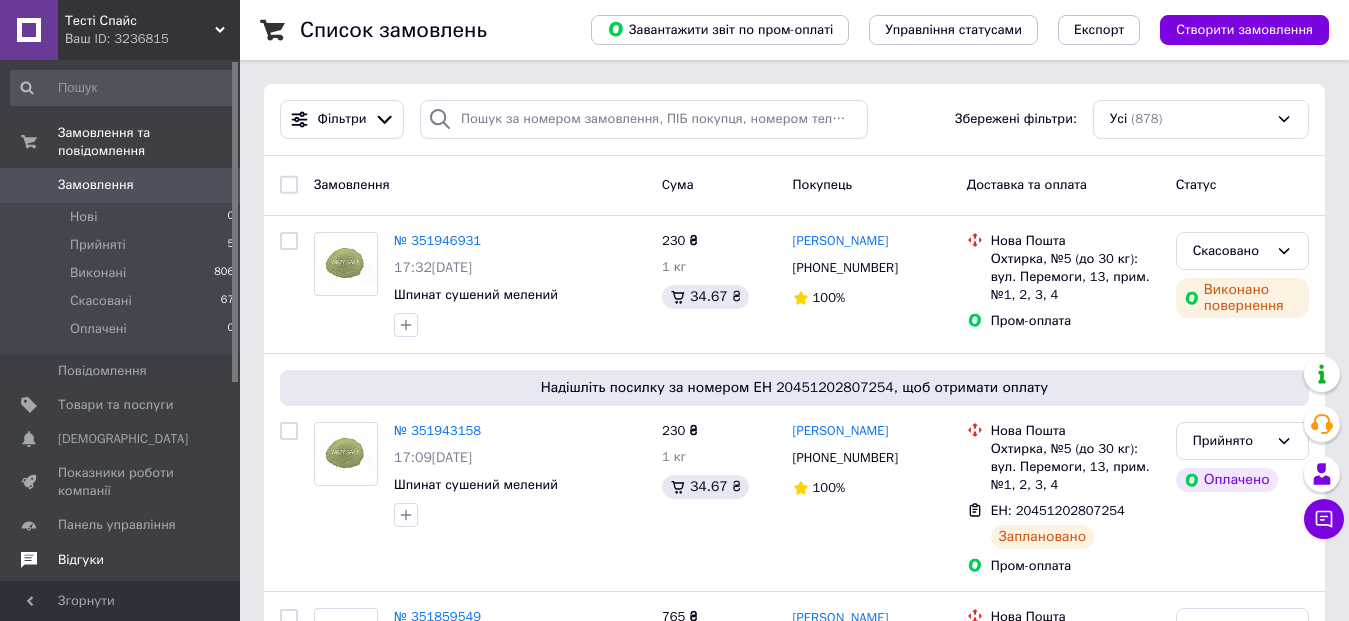 click on "Відгуки" at bounding box center [121, 560] 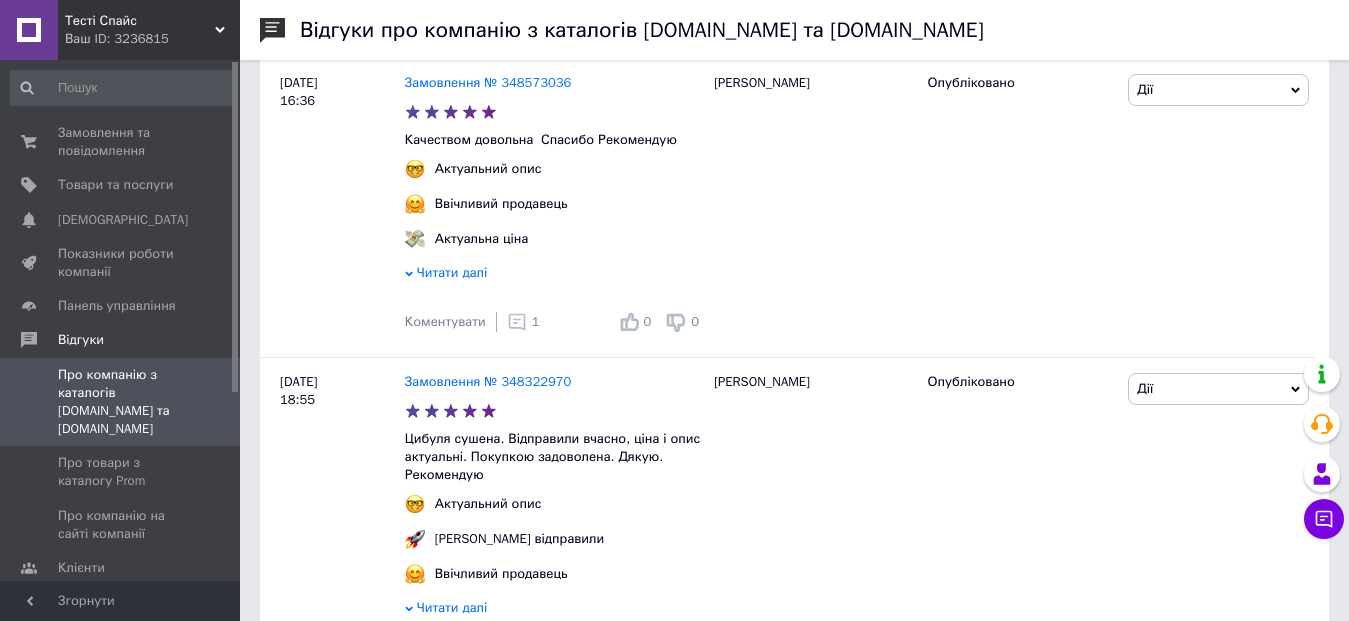 scroll, scrollTop: 0, scrollLeft: 0, axis: both 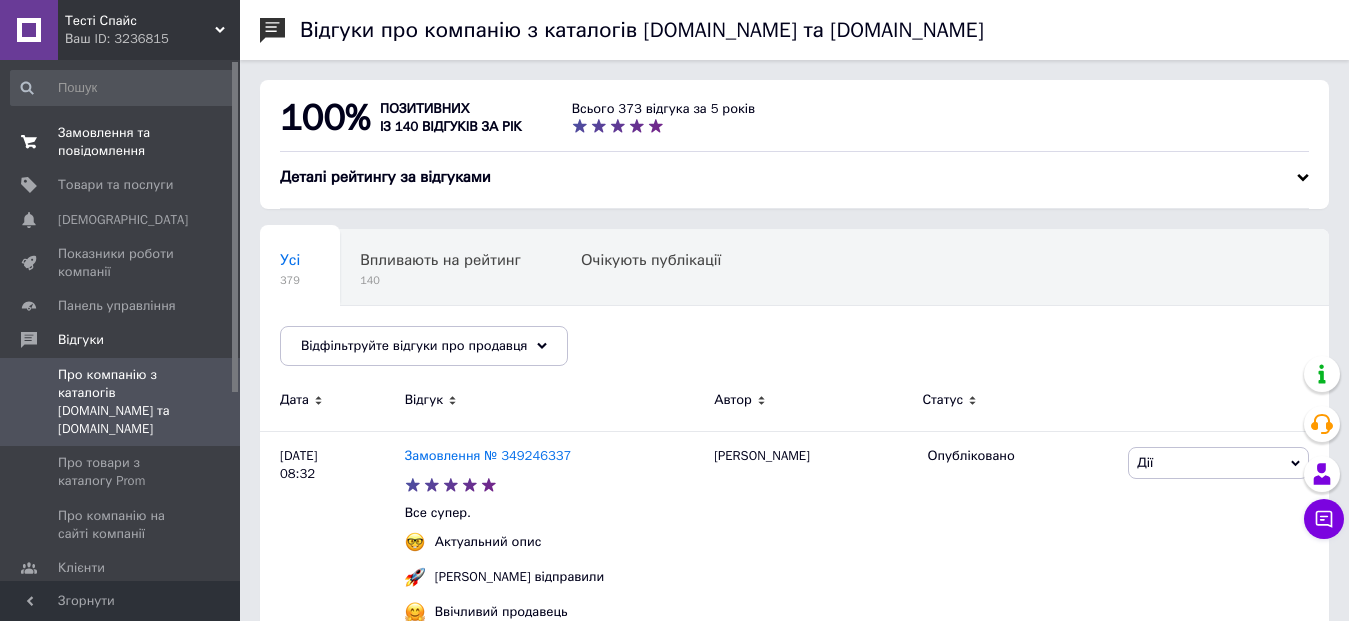 click on "Замовлення та повідомлення" at bounding box center [121, 142] 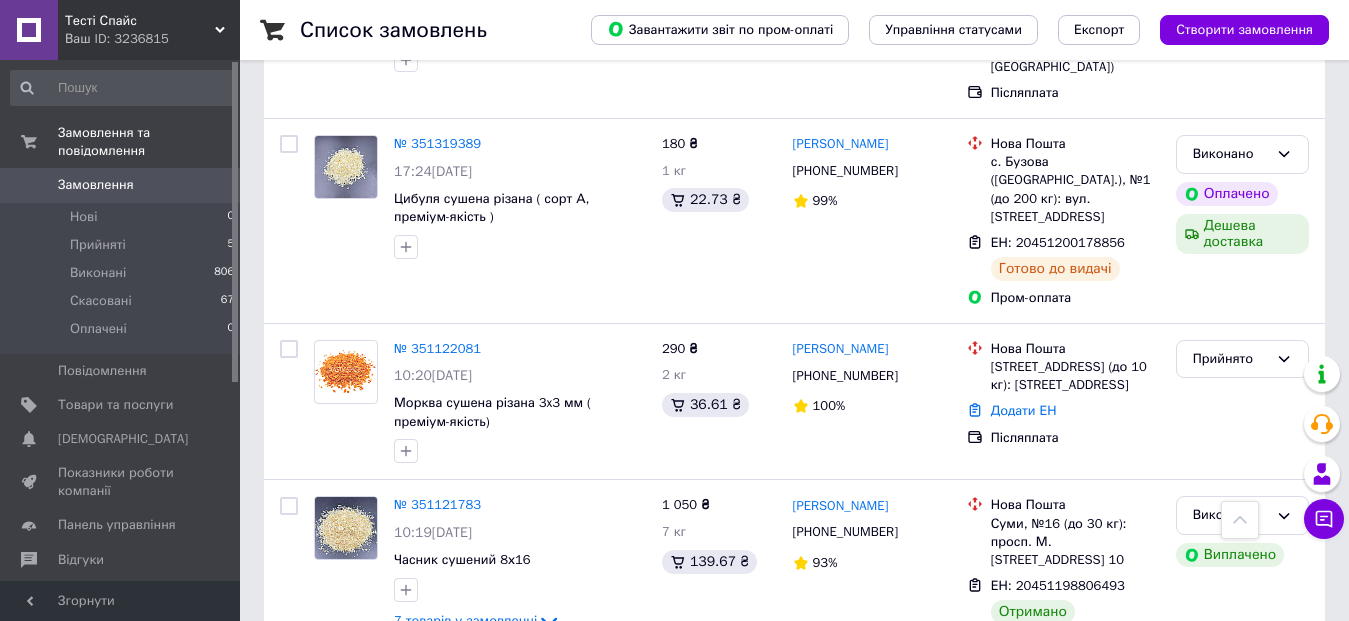 scroll, scrollTop: 1412, scrollLeft: 0, axis: vertical 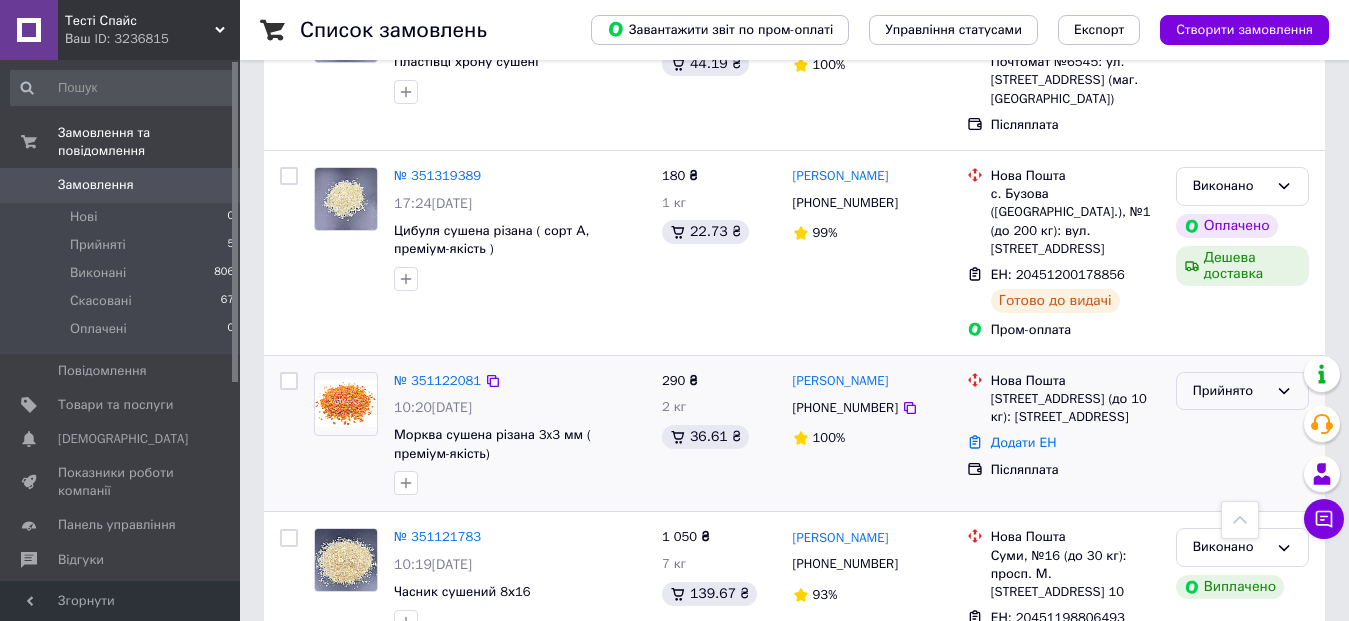click 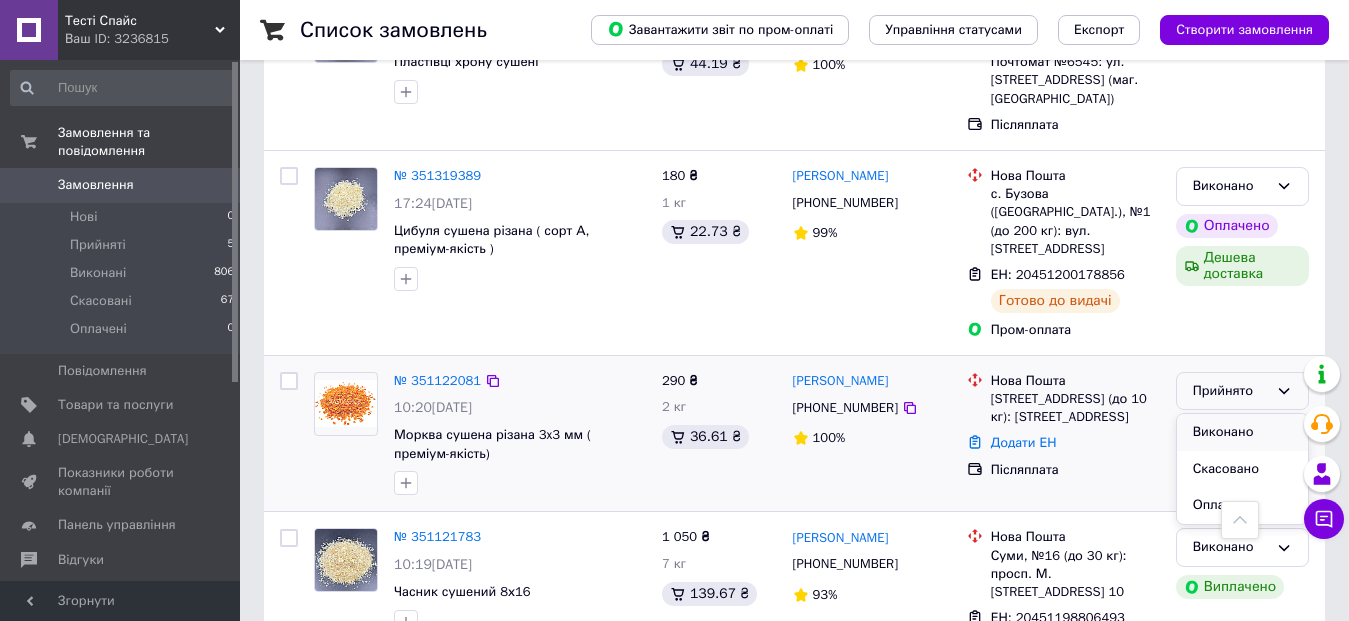 click on "Виконано" at bounding box center [1242, 432] 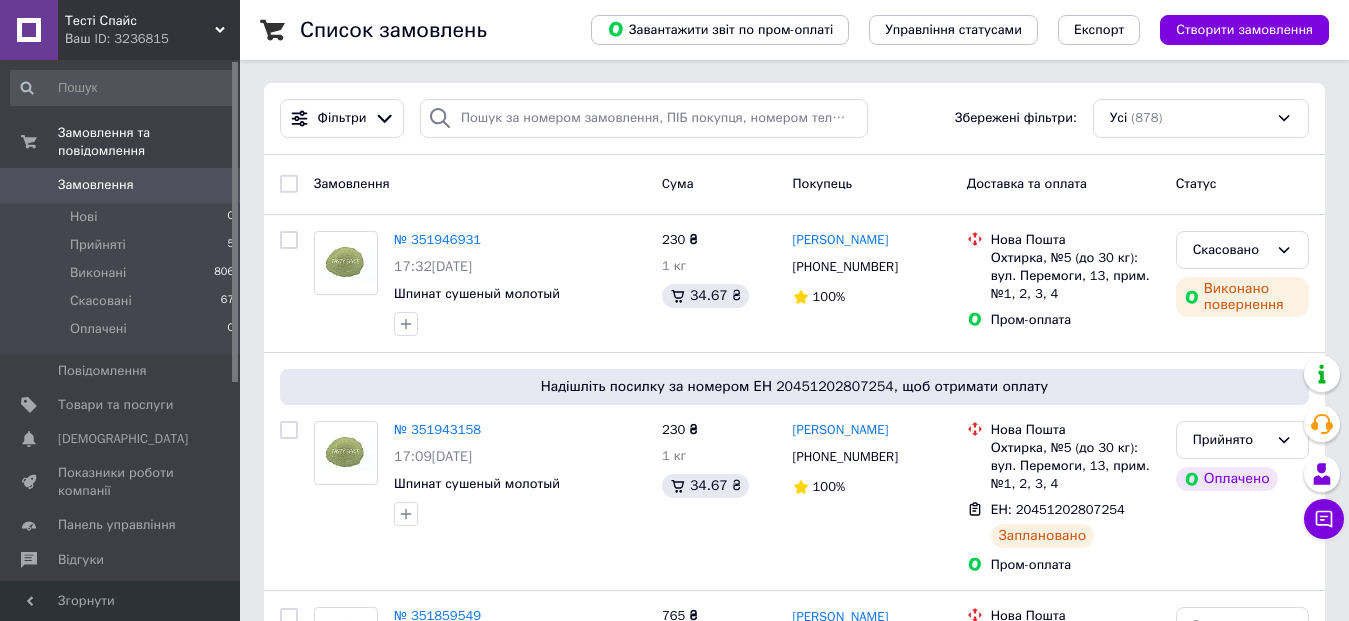 scroll, scrollTop: 0, scrollLeft: 0, axis: both 